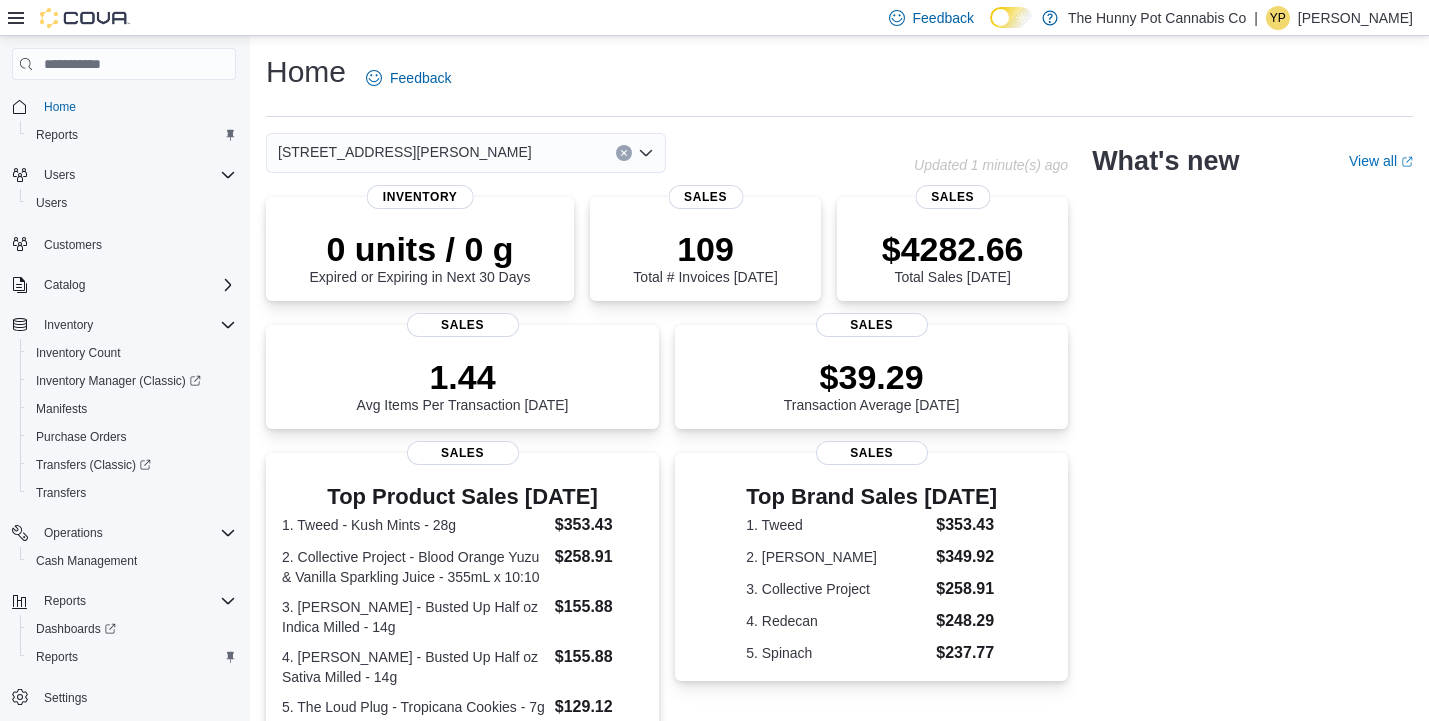 scroll, scrollTop: 0, scrollLeft: 0, axis: both 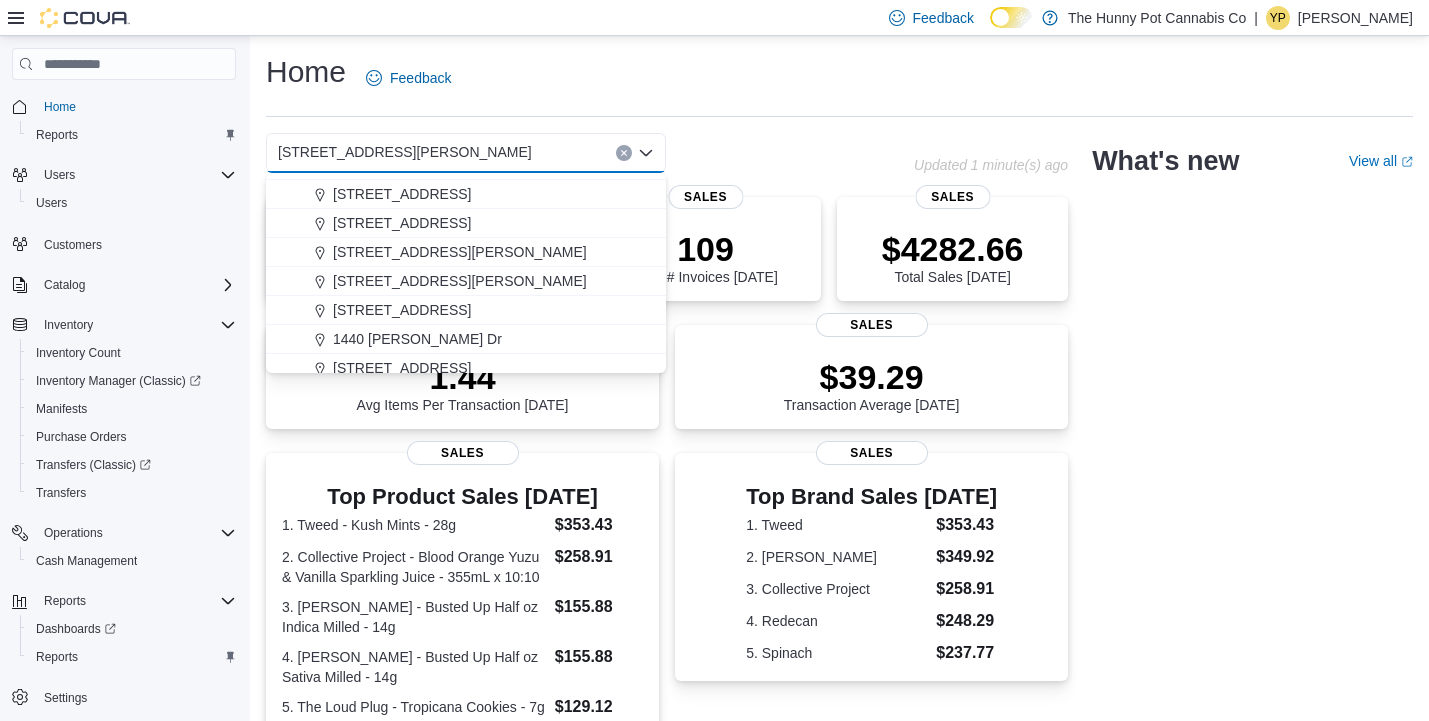 click on "[STREET_ADDRESS][PERSON_NAME]" at bounding box center [478, 281] 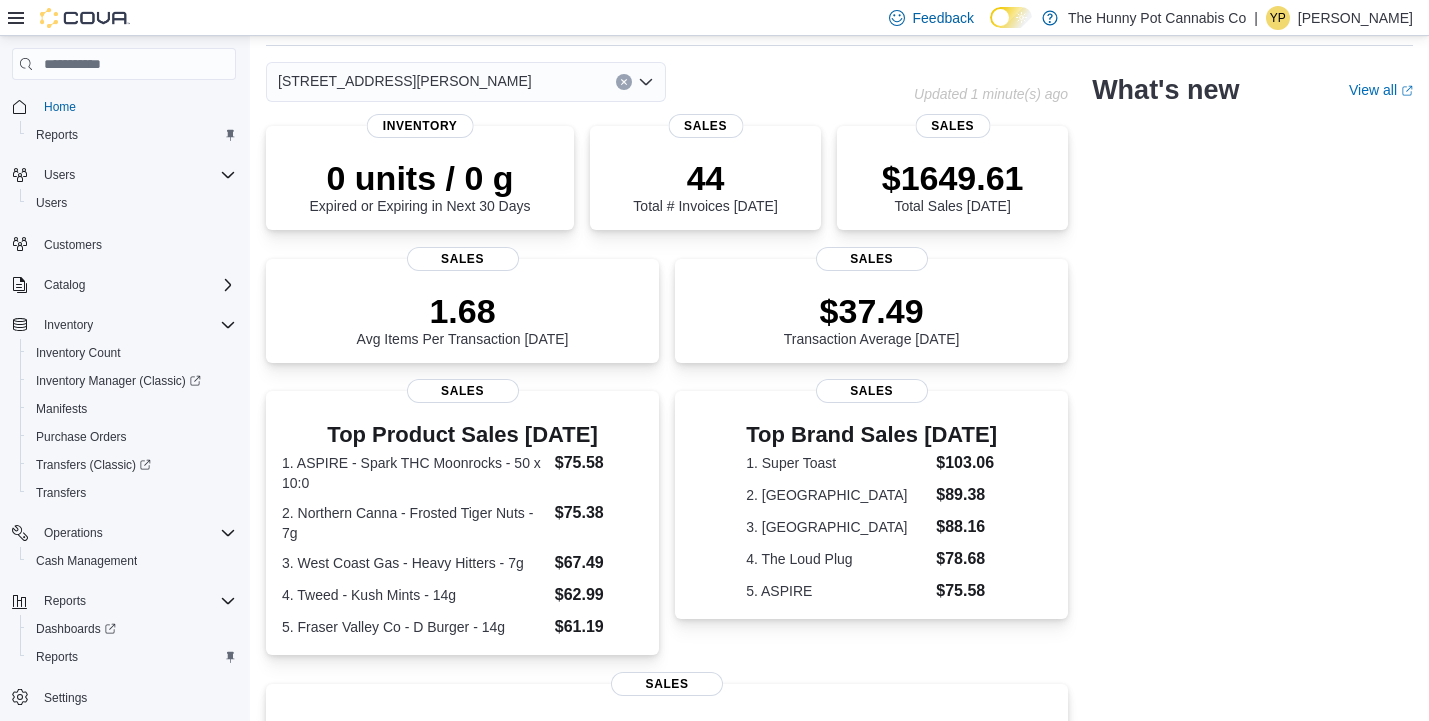 scroll, scrollTop: 0, scrollLeft: 0, axis: both 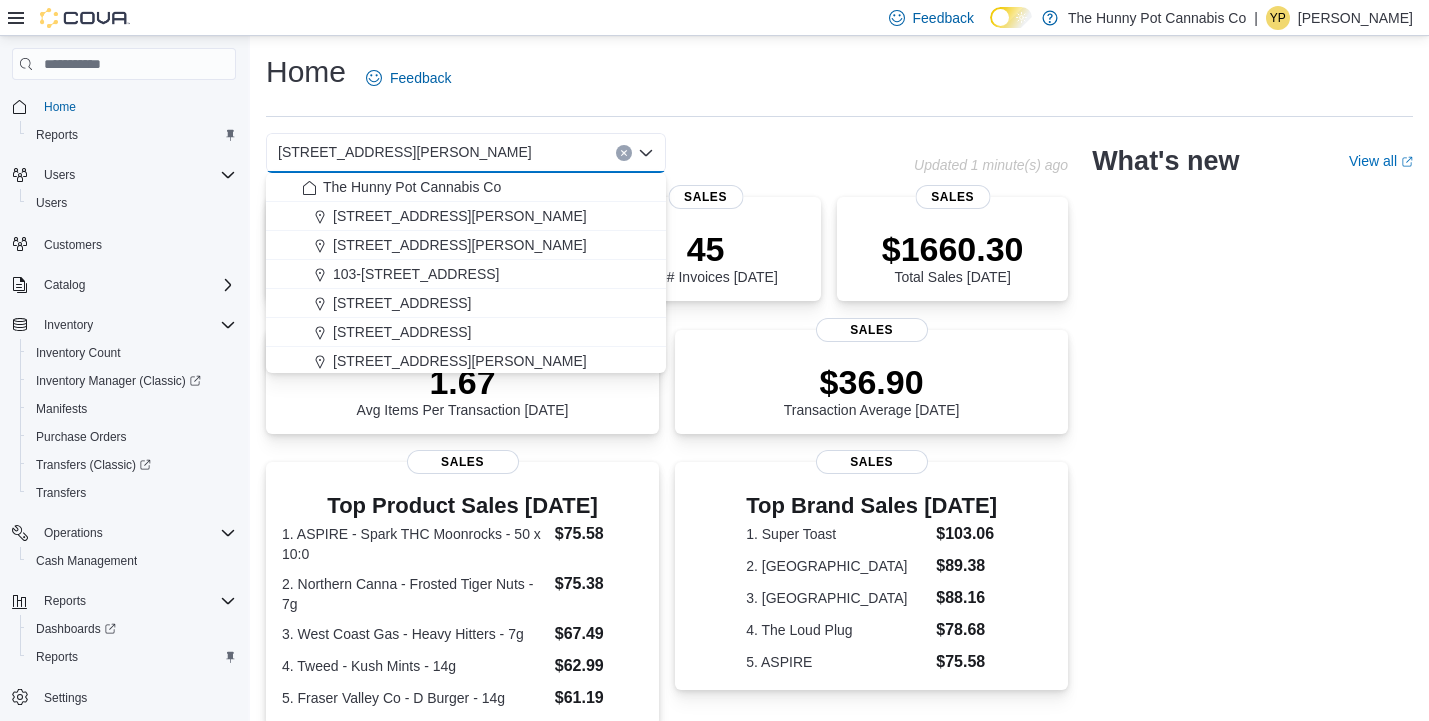 click on "Home Feedback" at bounding box center [839, 78] 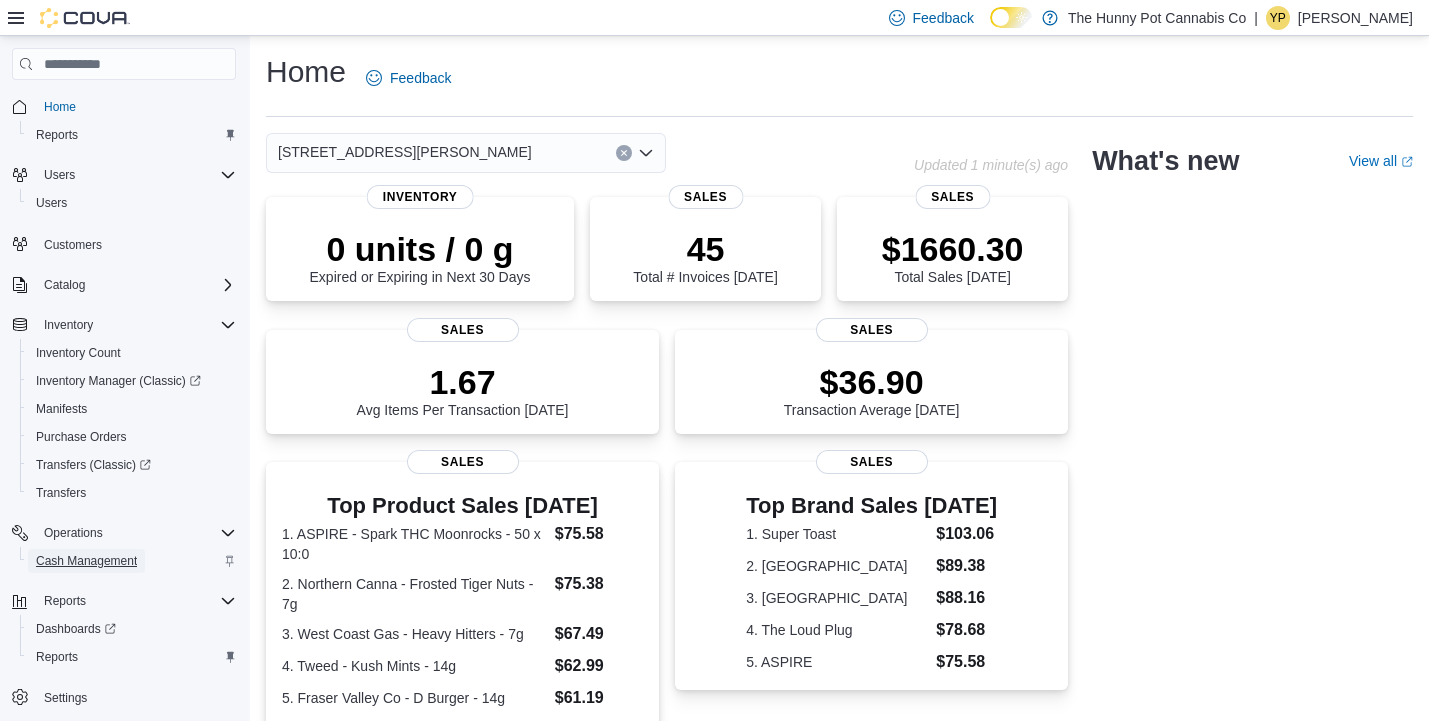 click on "Cash Management" at bounding box center (86, 561) 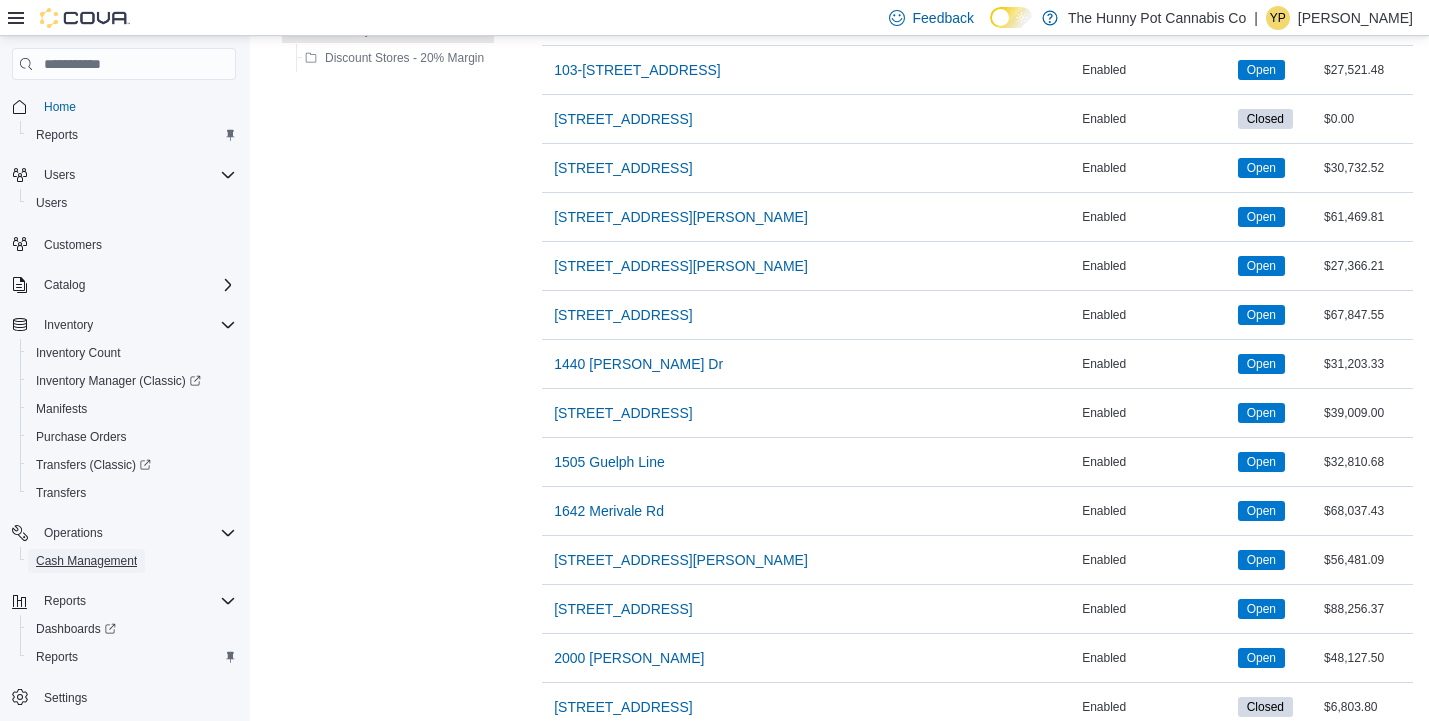 scroll, scrollTop: 317, scrollLeft: 0, axis: vertical 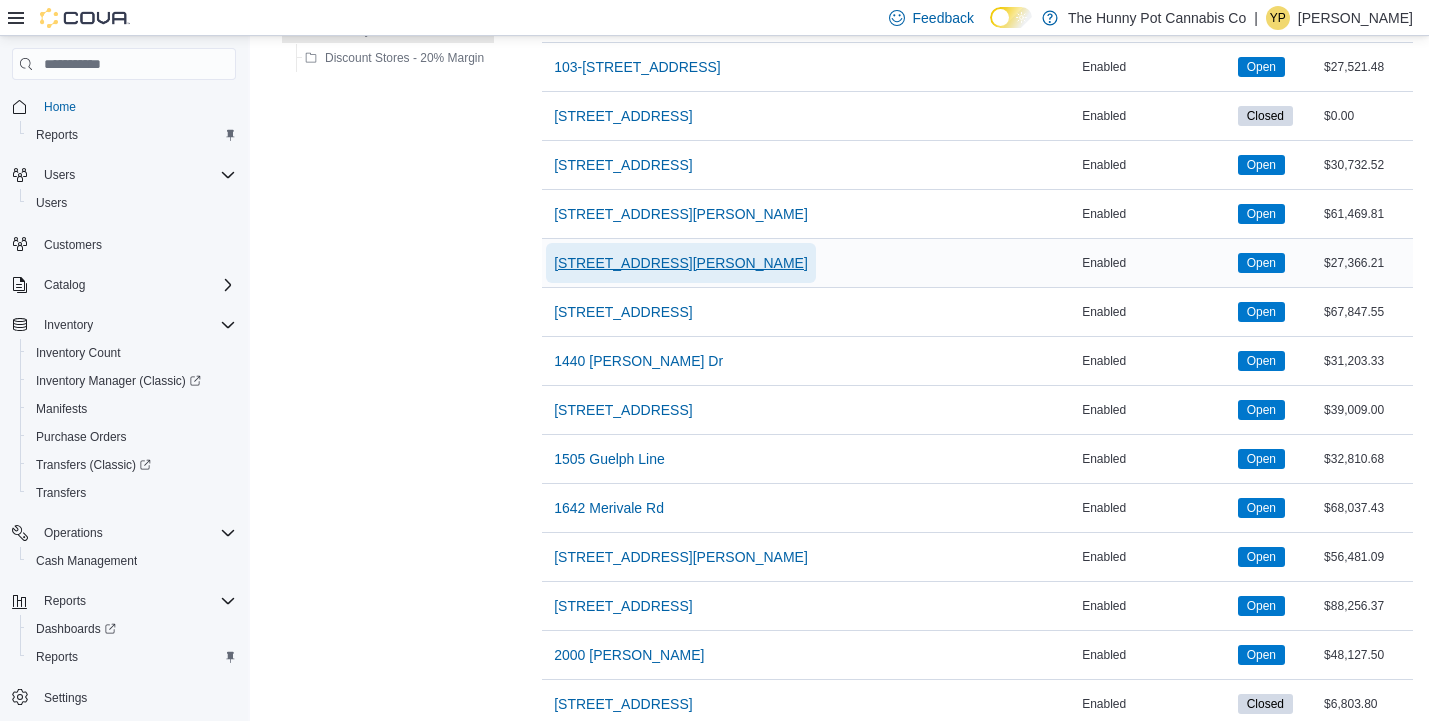 click on "[STREET_ADDRESS][PERSON_NAME]" at bounding box center [681, 263] 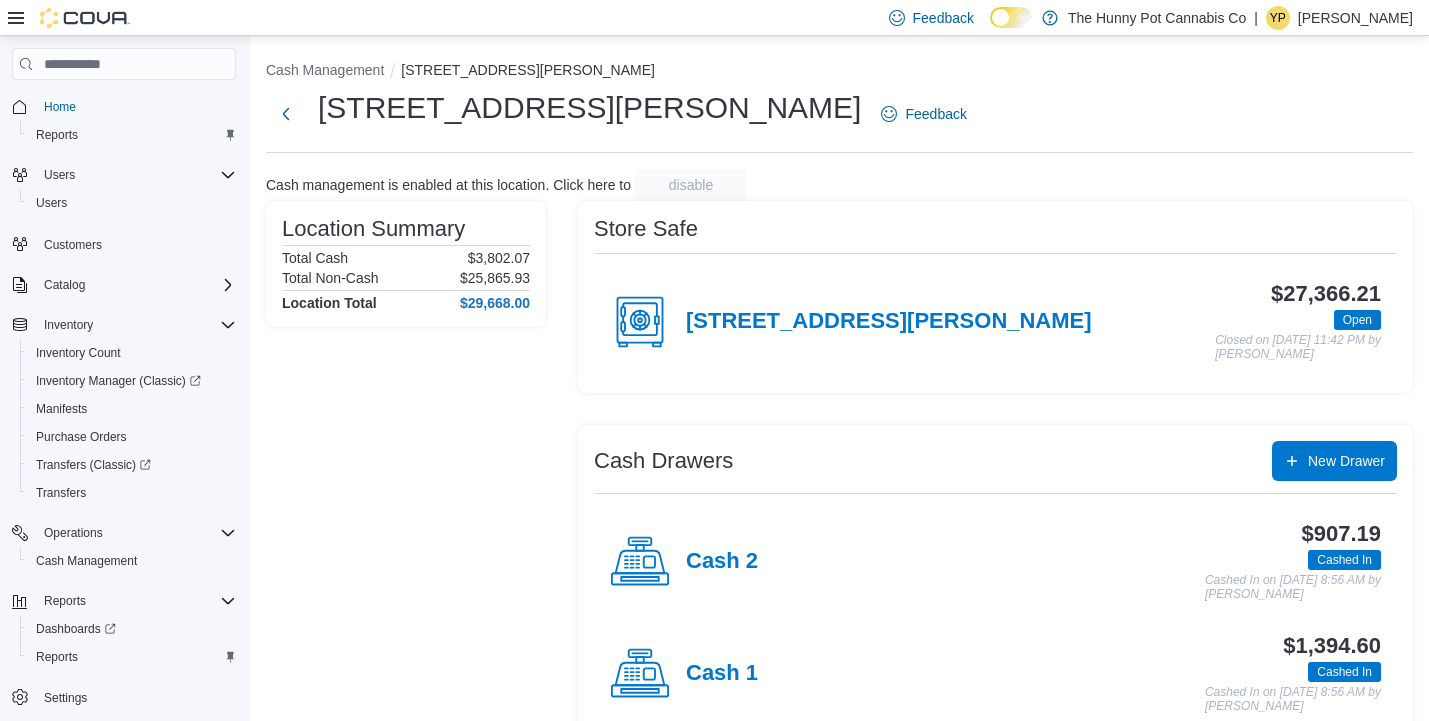 scroll, scrollTop: 40, scrollLeft: 0, axis: vertical 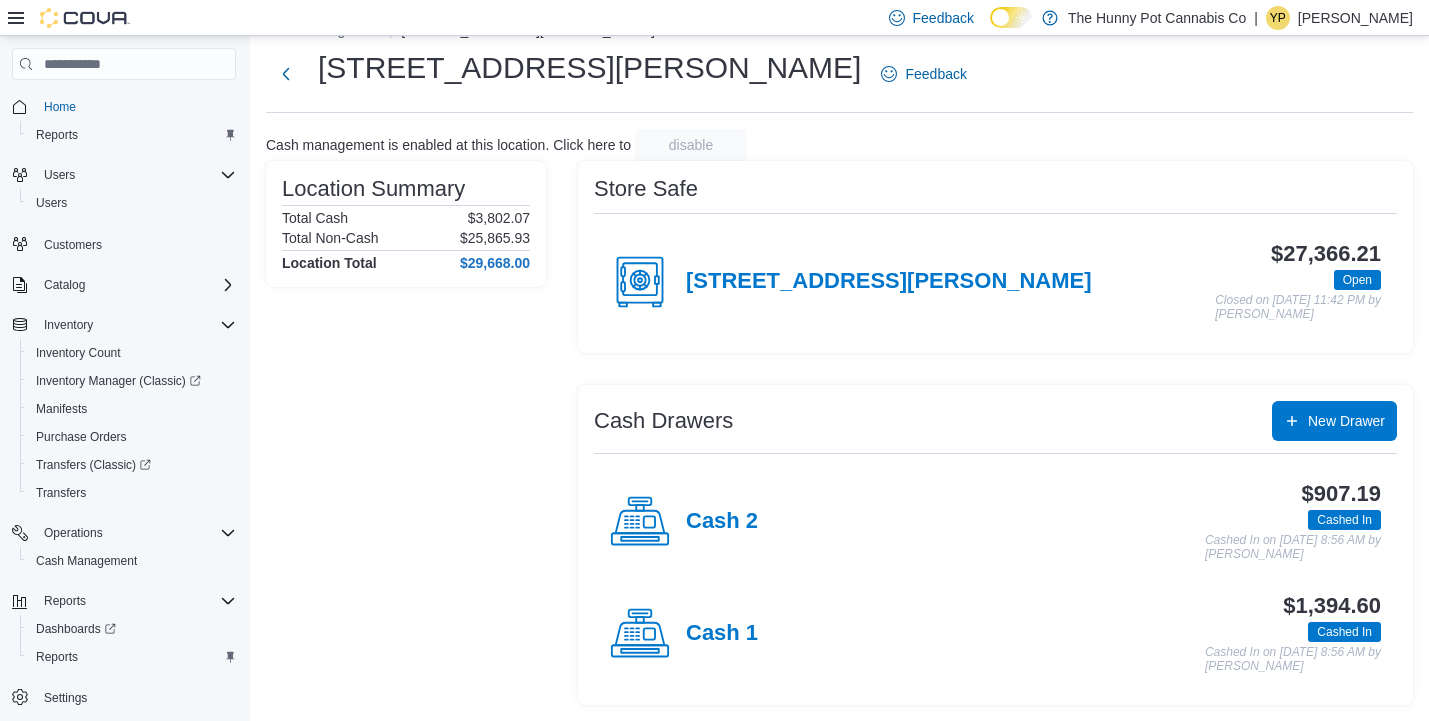 click on "[STREET_ADDRESS][PERSON_NAME]" at bounding box center [889, 282] 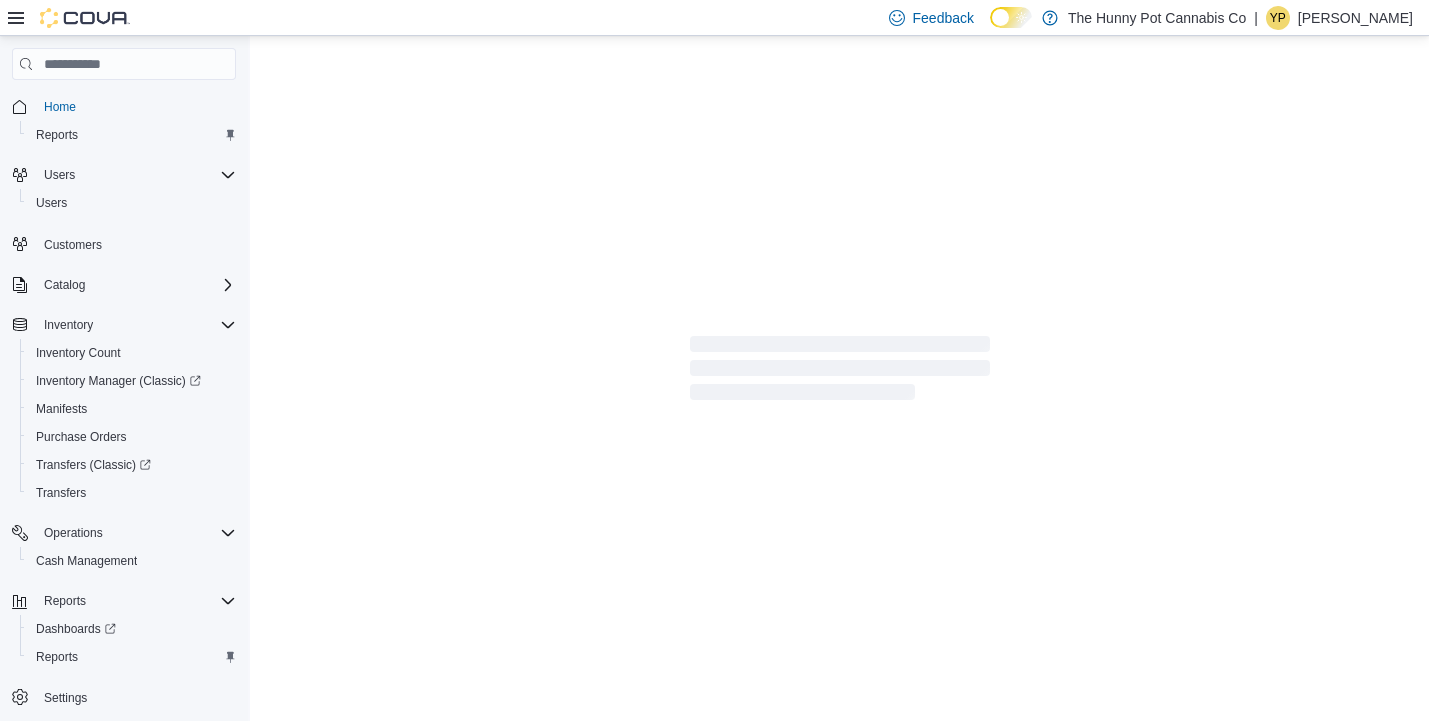 scroll, scrollTop: 0, scrollLeft: 0, axis: both 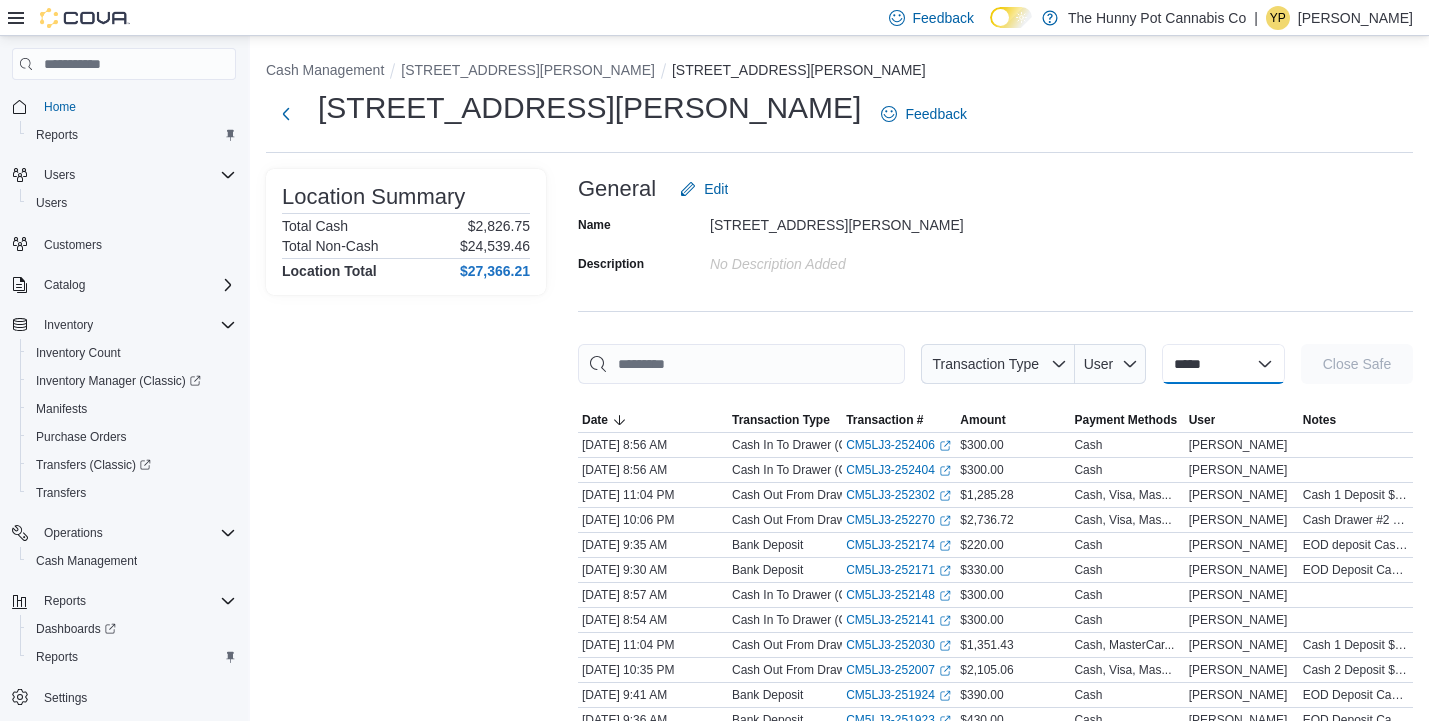click on "**********" at bounding box center (1223, 364) 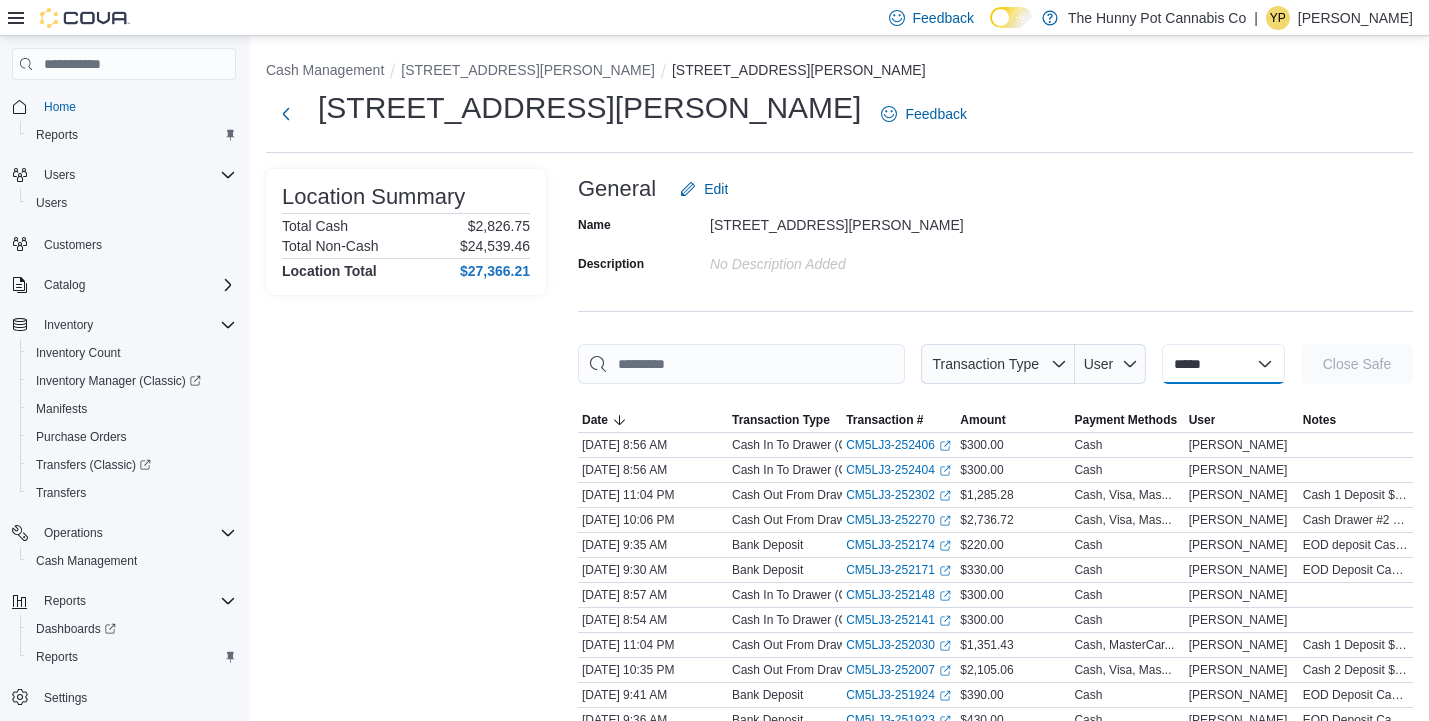 select on "**********" 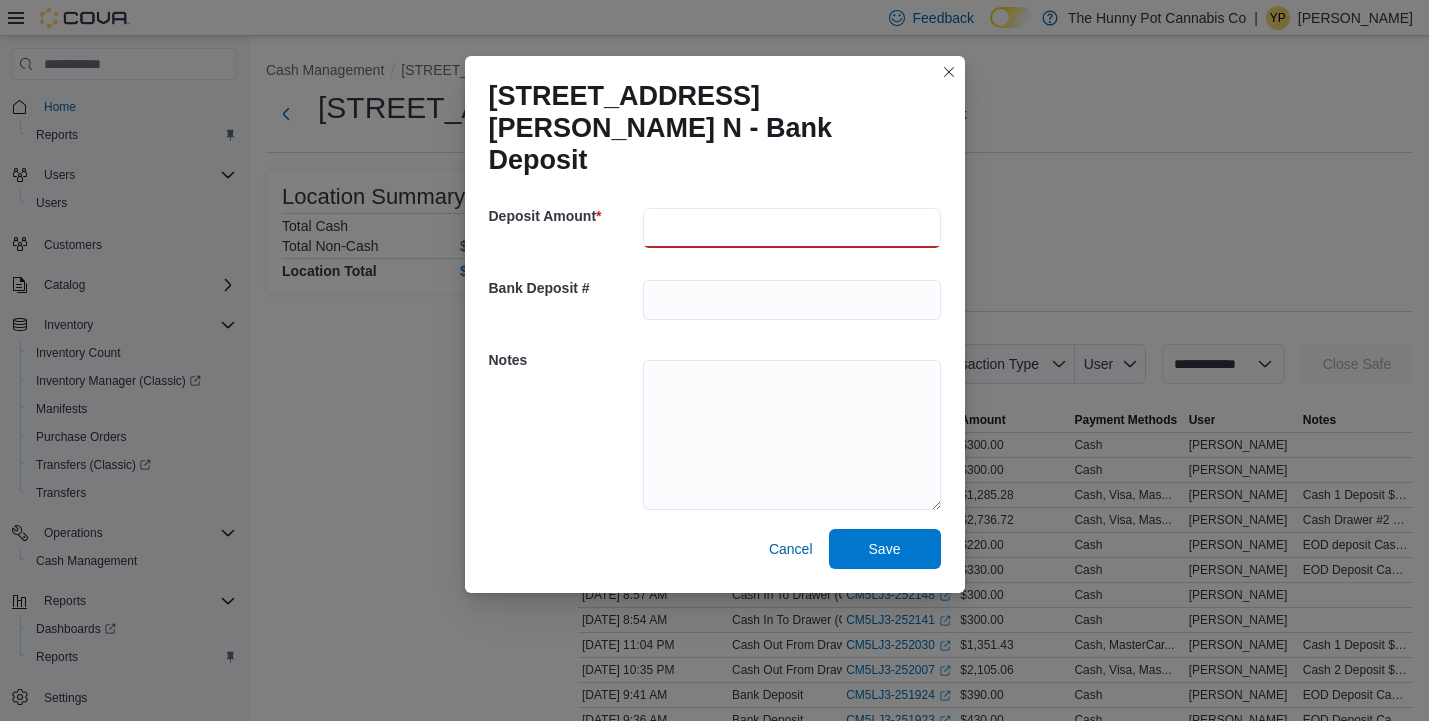 click at bounding box center (792, 228) 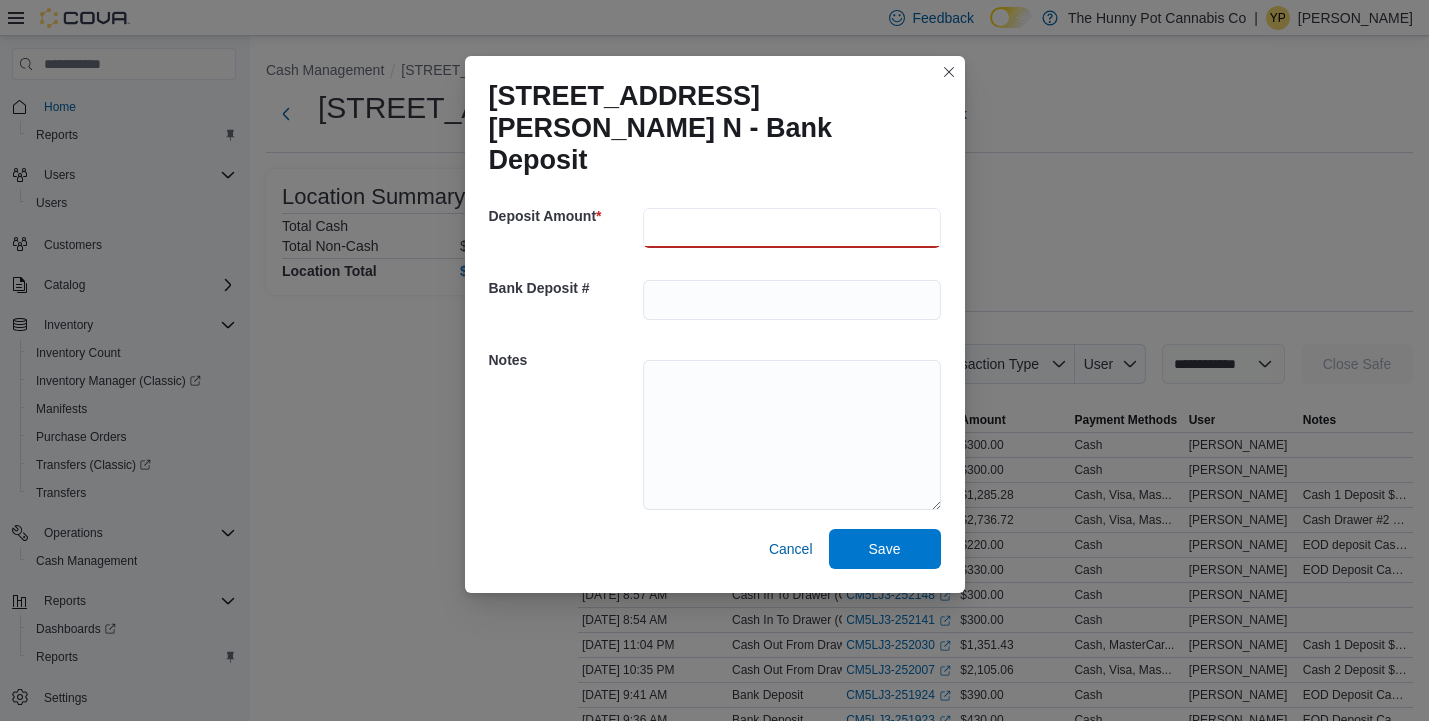 type on "***" 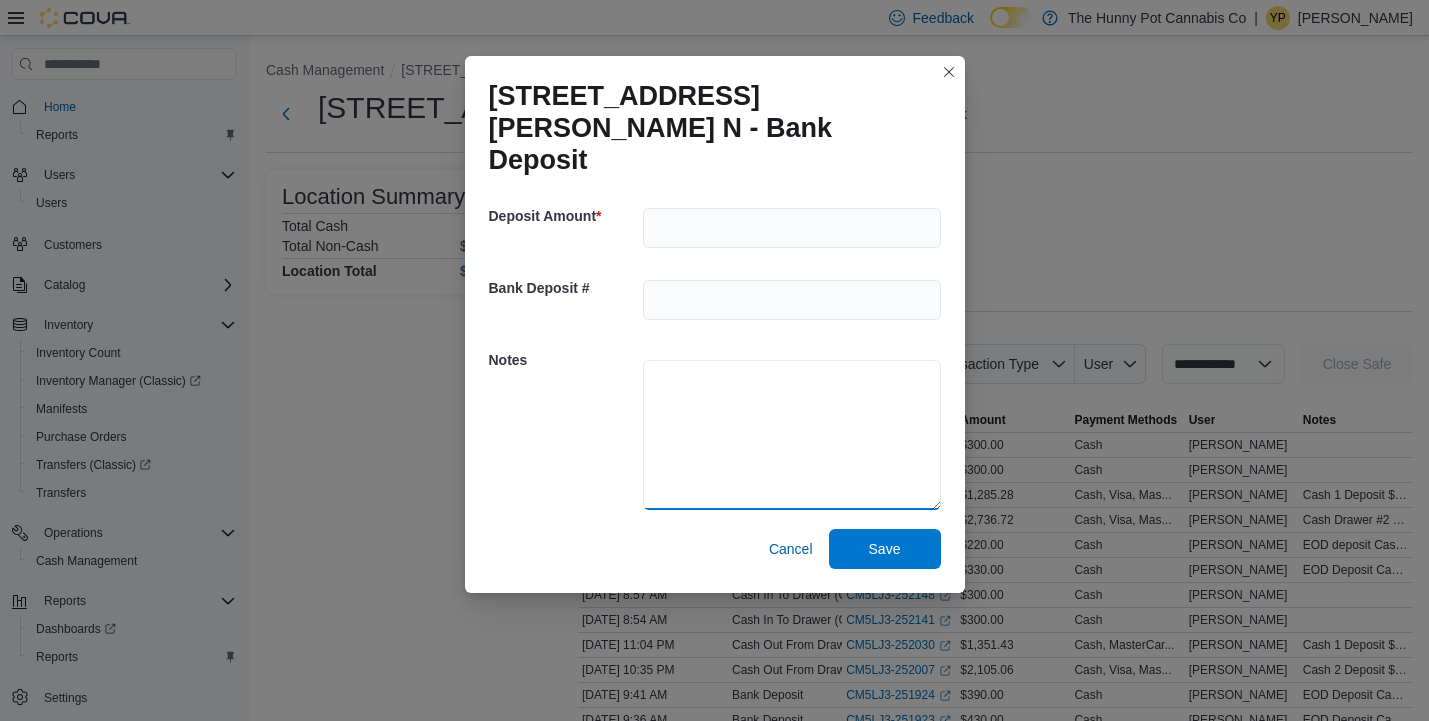 click at bounding box center [792, 435] 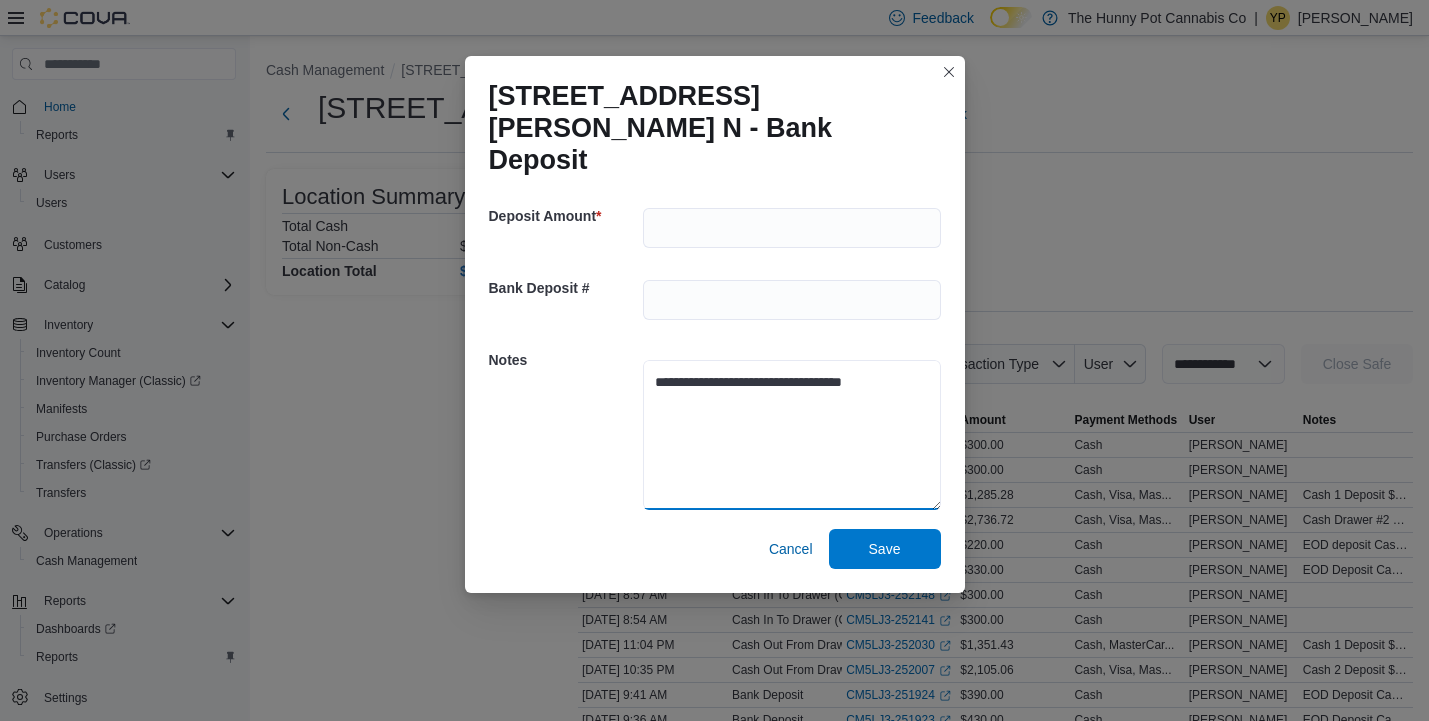 type on "**********" 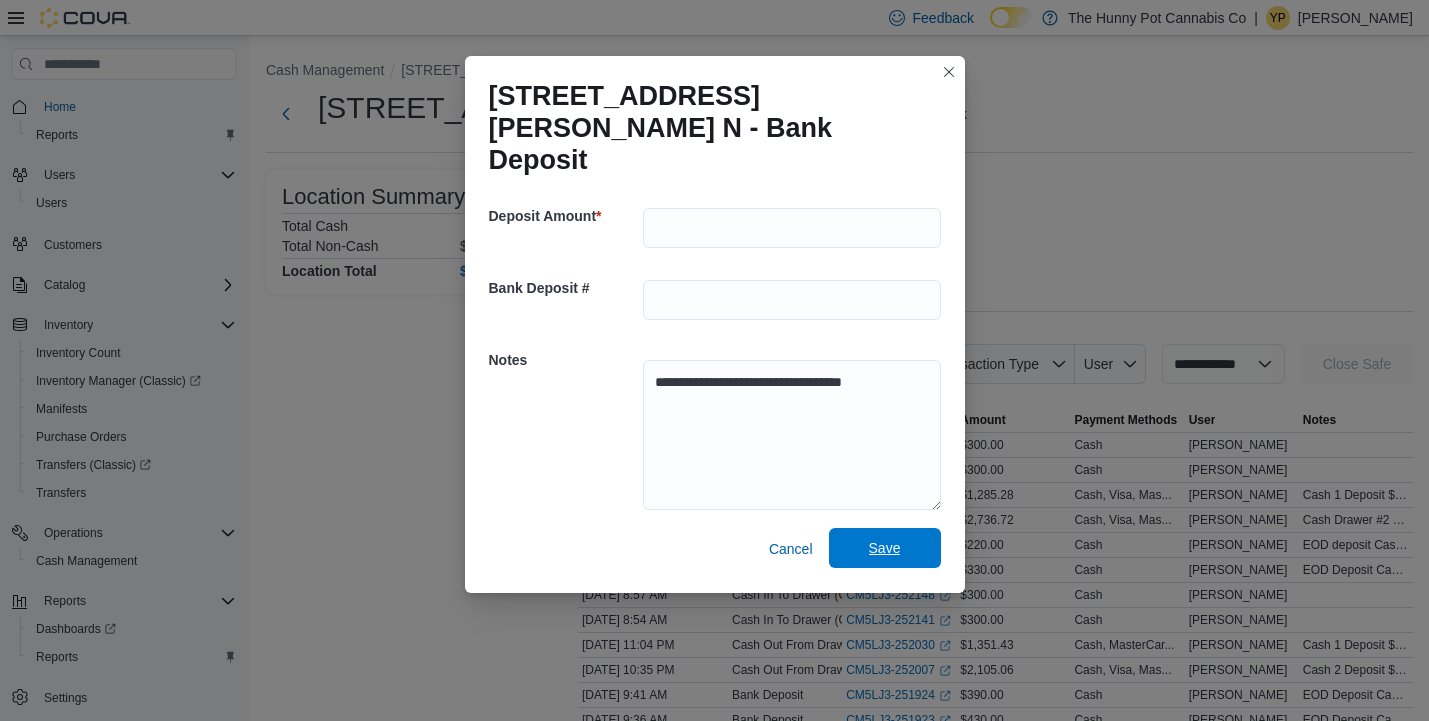 click on "Save" at bounding box center (885, 548) 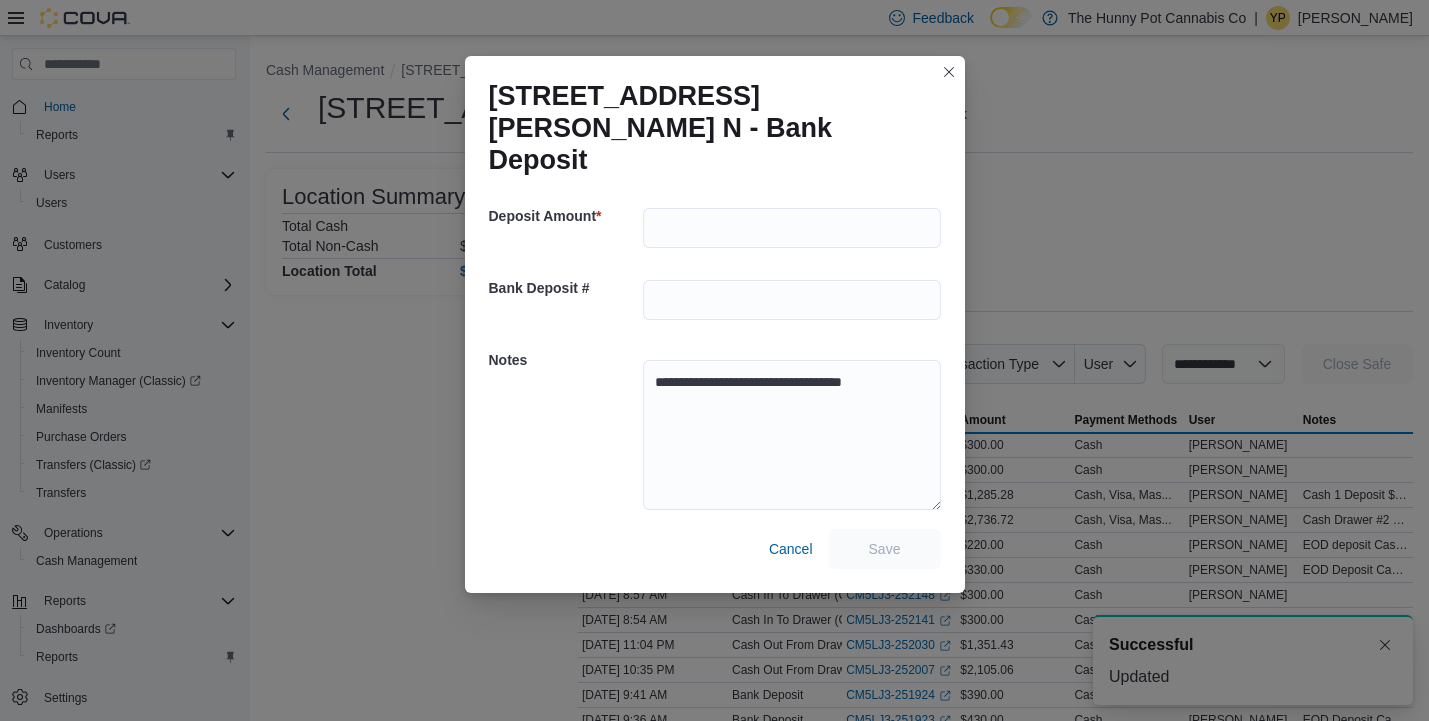 scroll, scrollTop: 0, scrollLeft: 0, axis: both 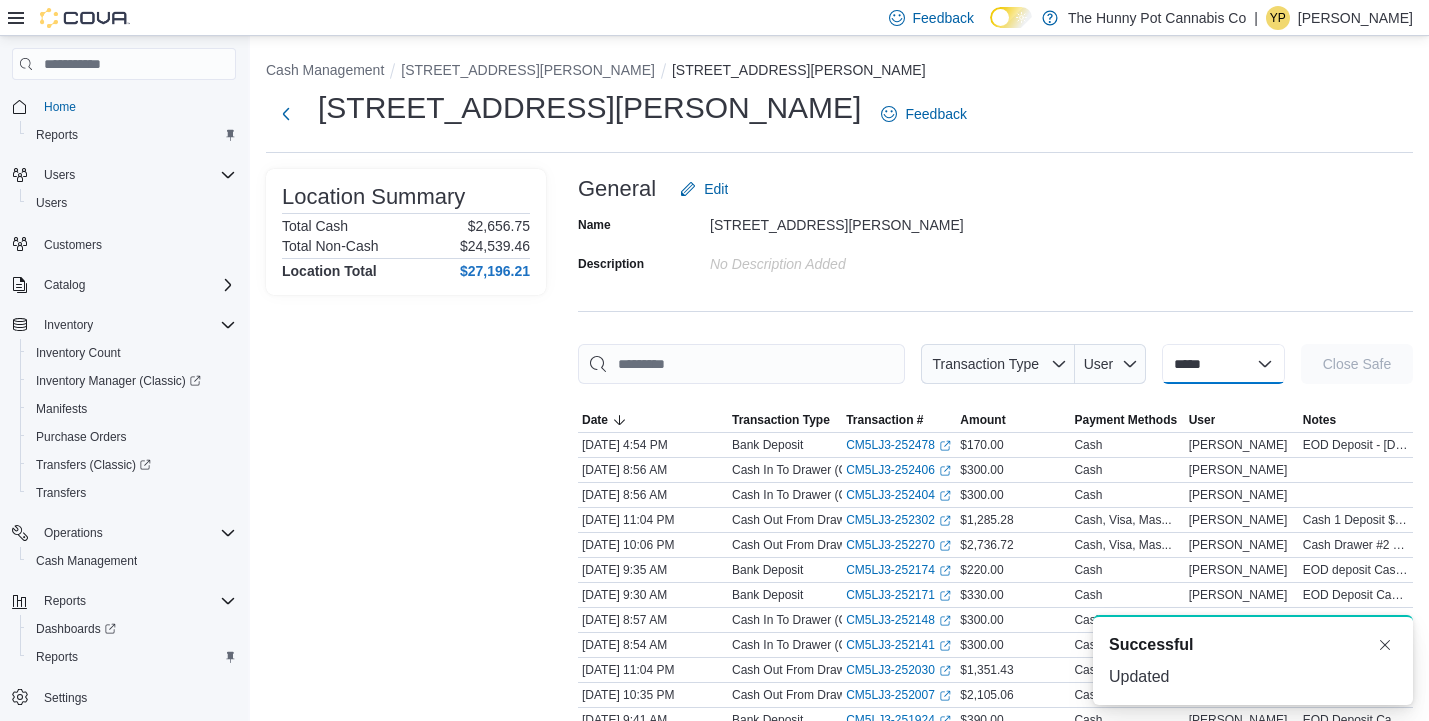click on "**********" at bounding box center [1223, 364] 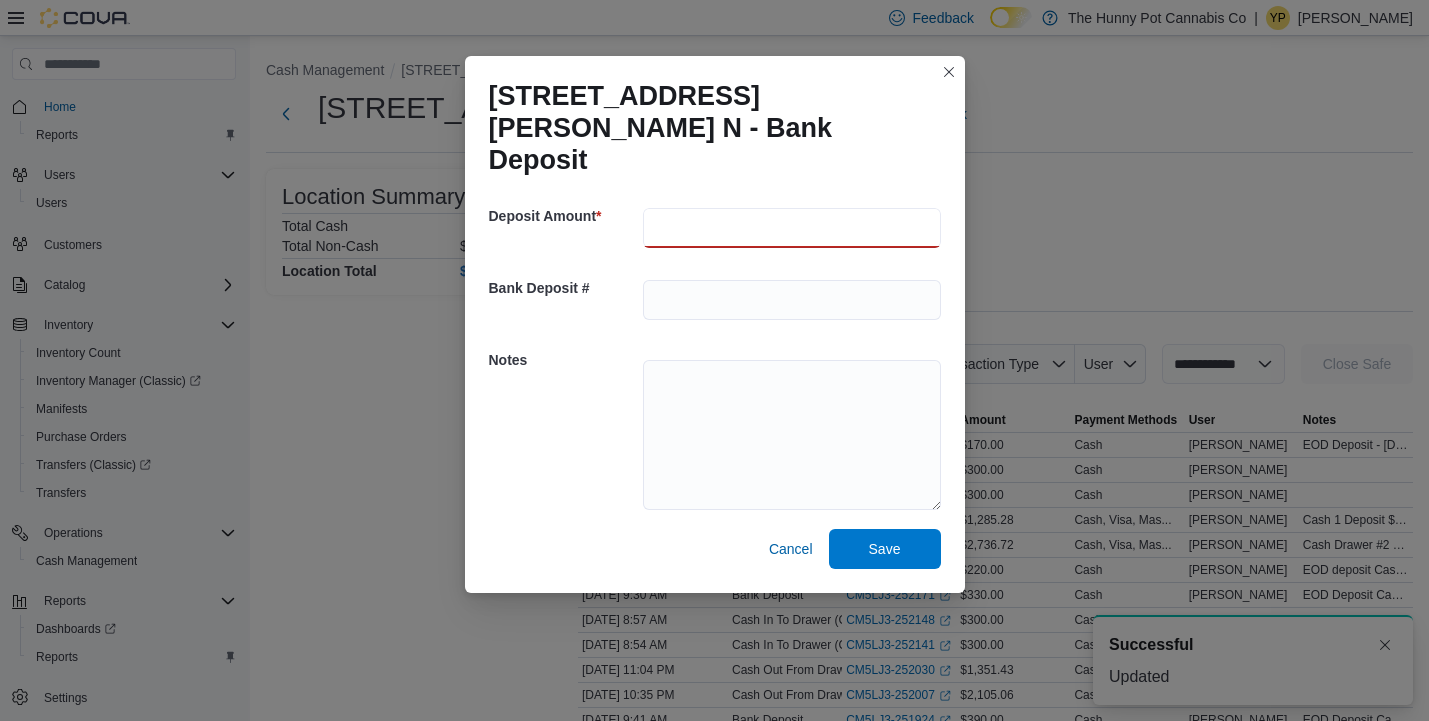 click at bounding box center (792, 228) 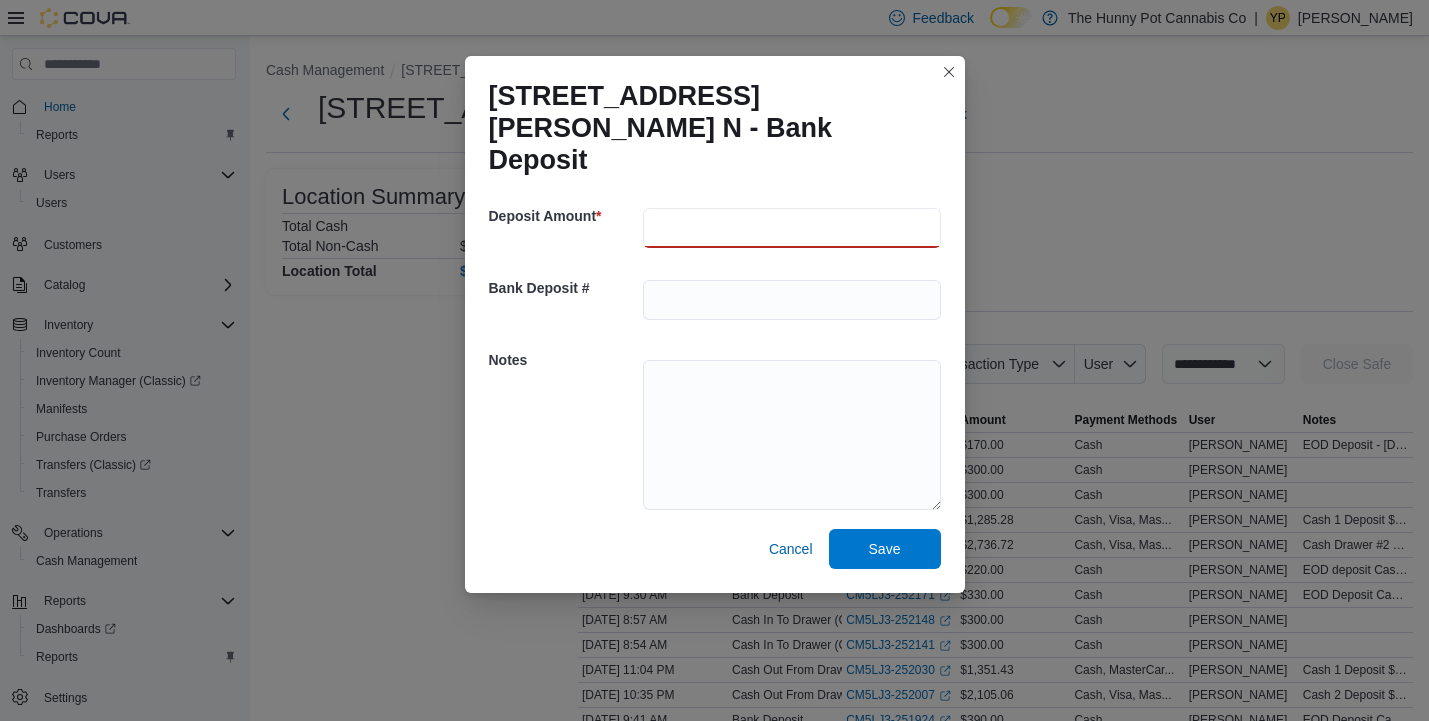 type on "***" 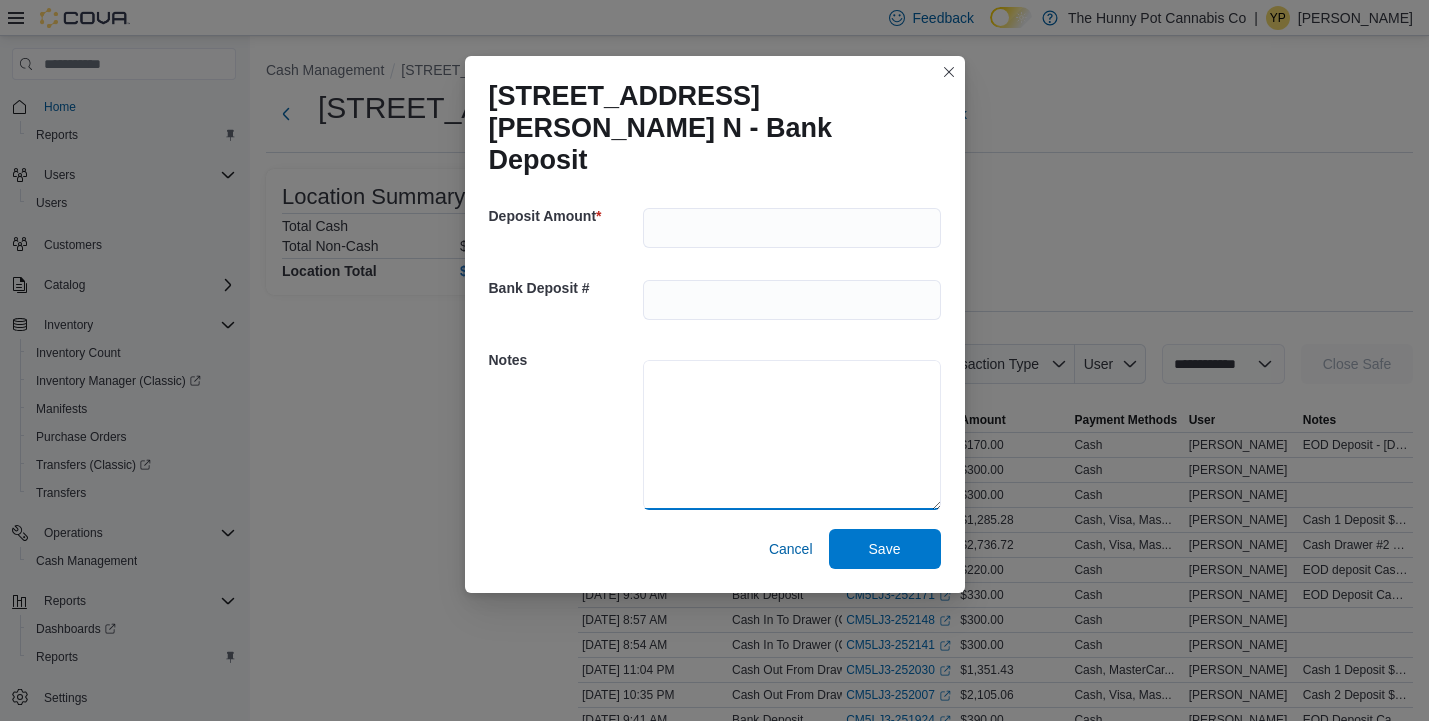 click at bounding box center (792, 435) 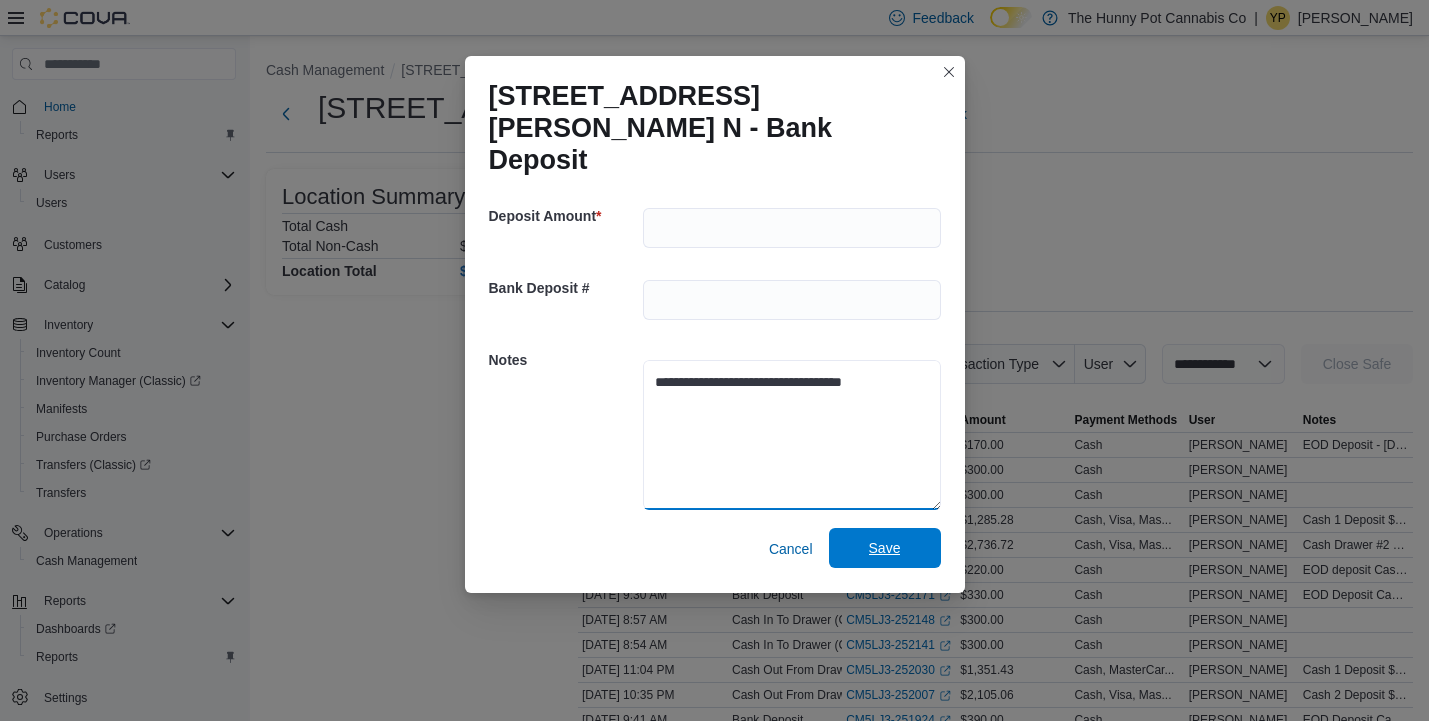 type on "**********" 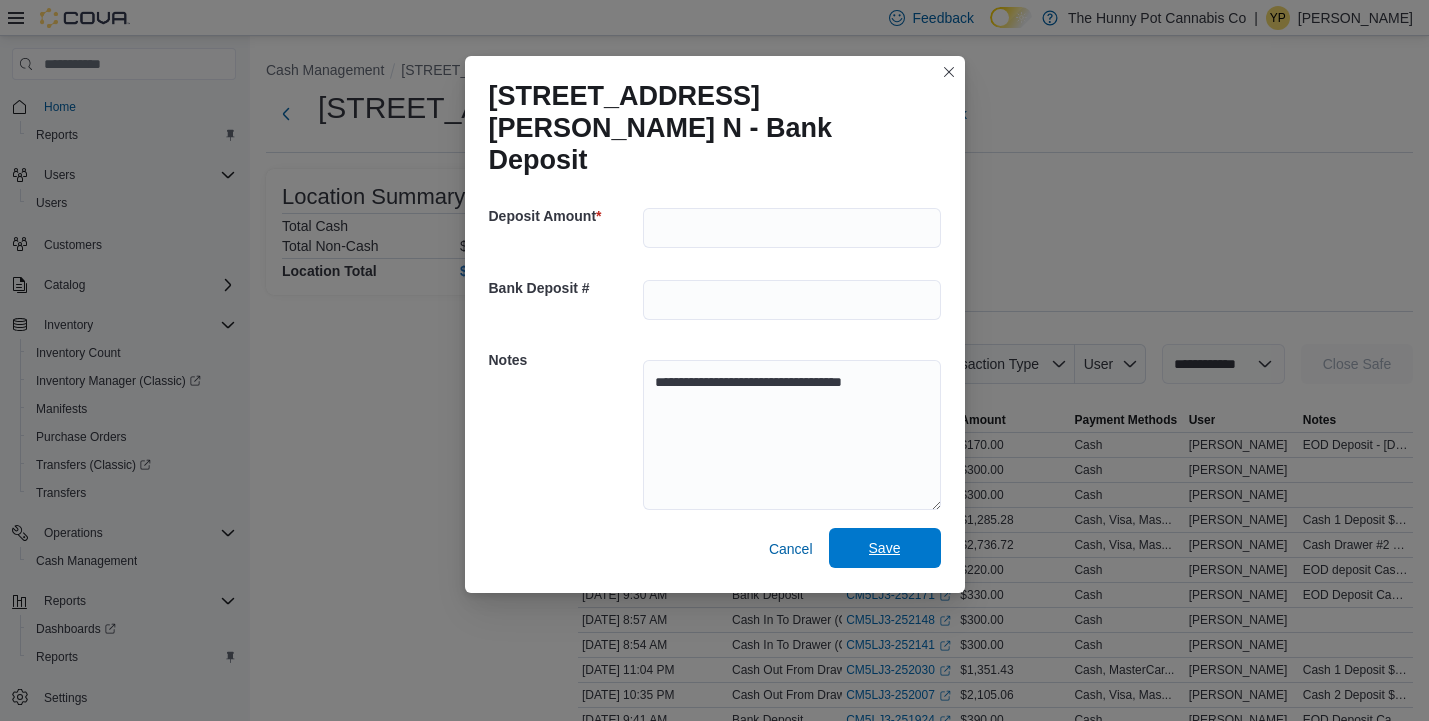 click on "Save" at bounding box center (885, 548) 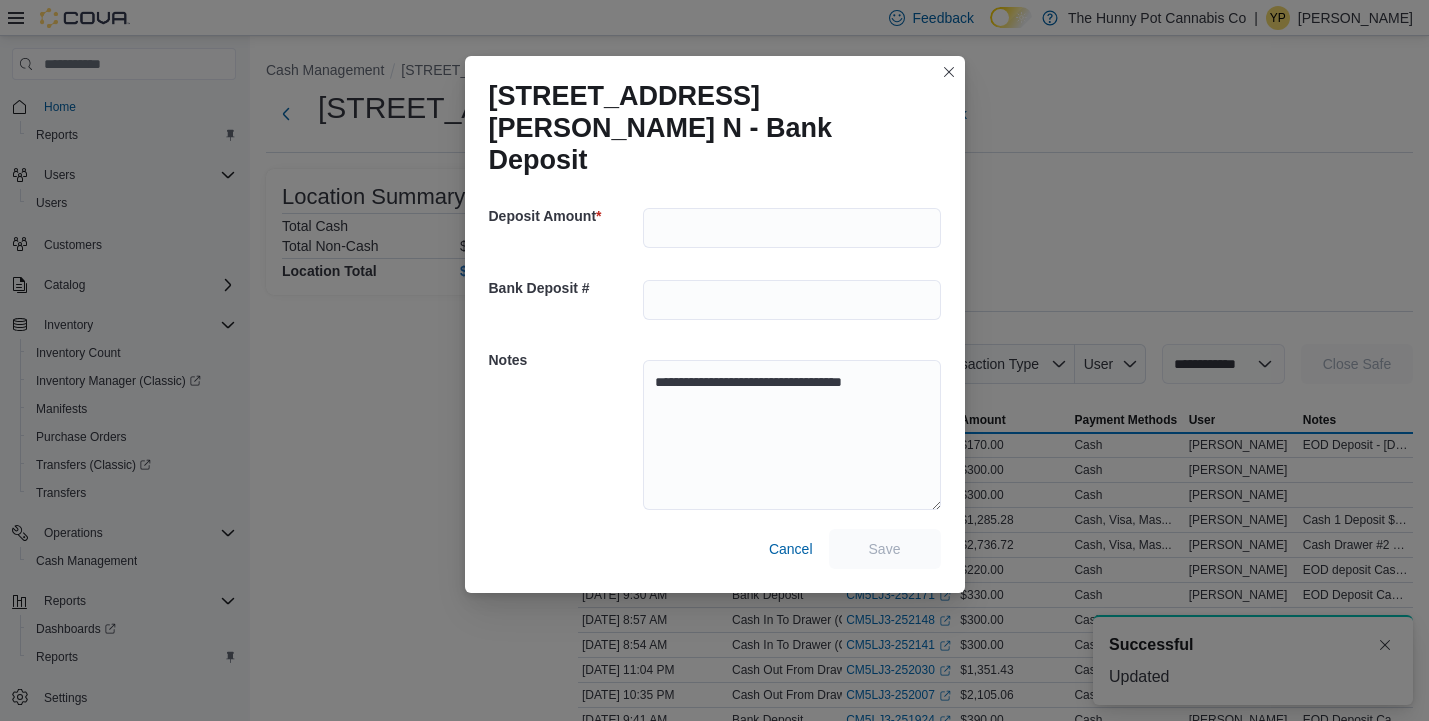 scroll, scrollTop: 0, scrollLeft: 0, axis: both 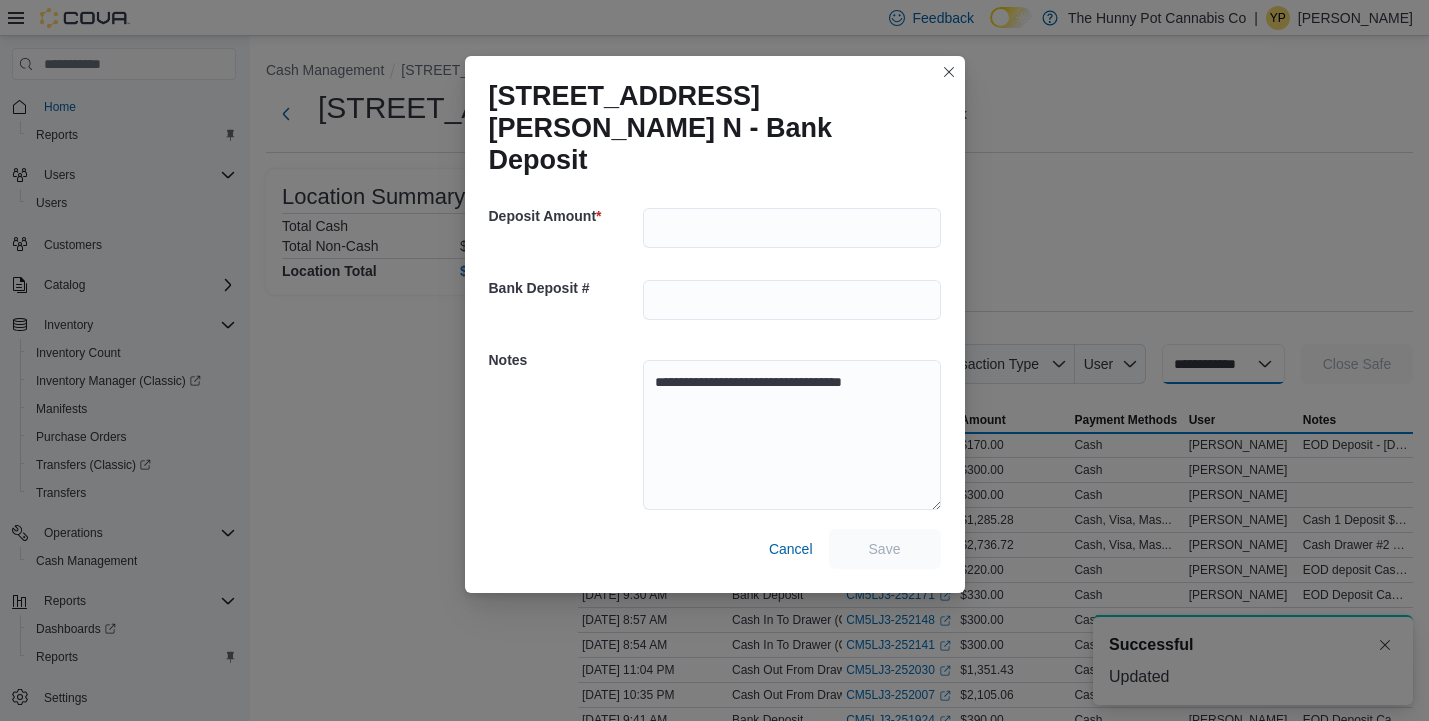 select 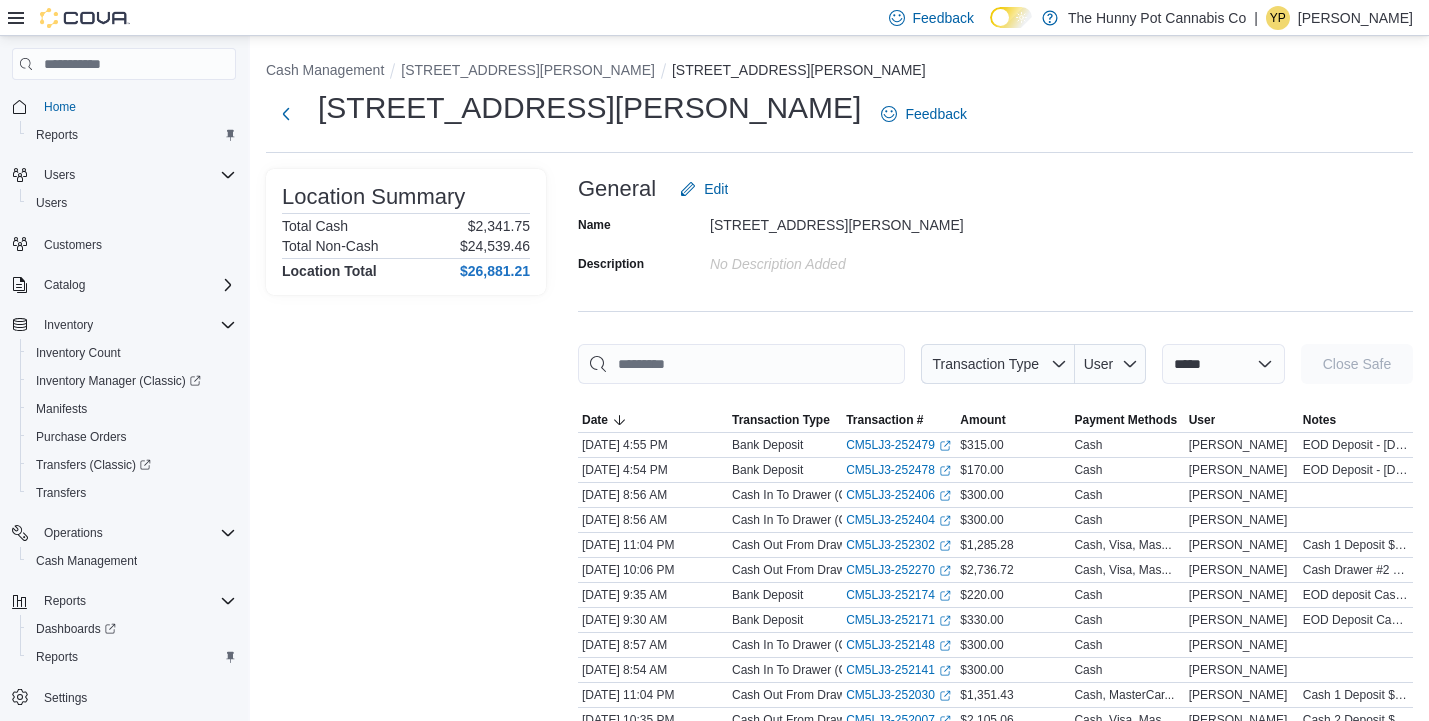 click on "Name [STREET_ADDRESS][PERSON_NAME] Description No Description added" at bounding box center (995, 244) 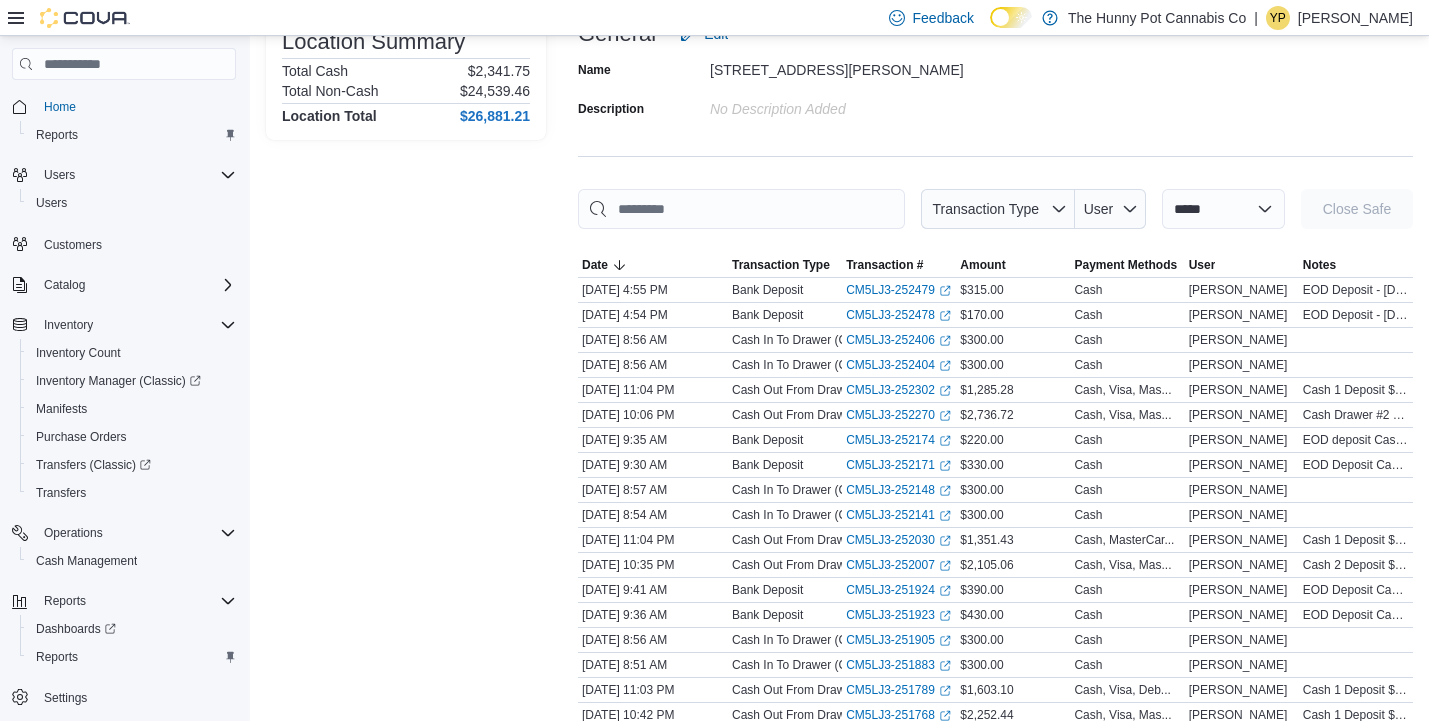 scroll, scrollTop: 0, scrollLeft: 0, axis: both 